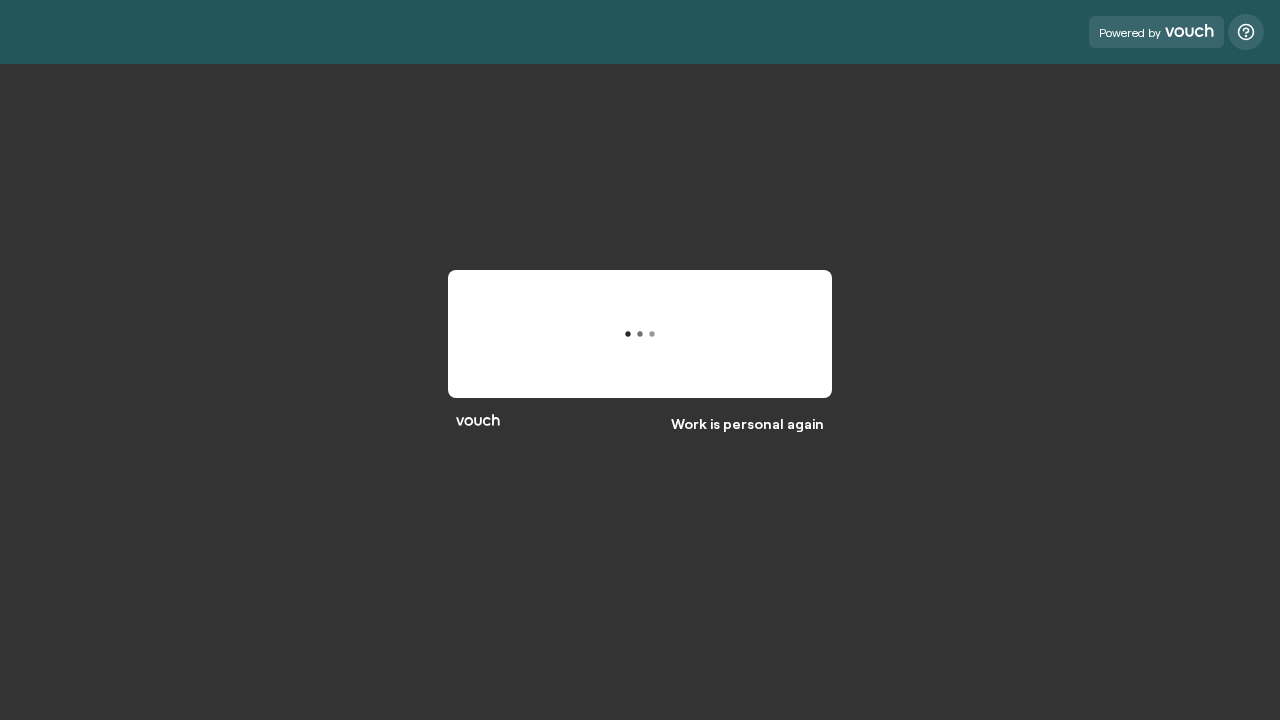 scroll, scrollTop: 0, scrollLeft: 0, axis: both 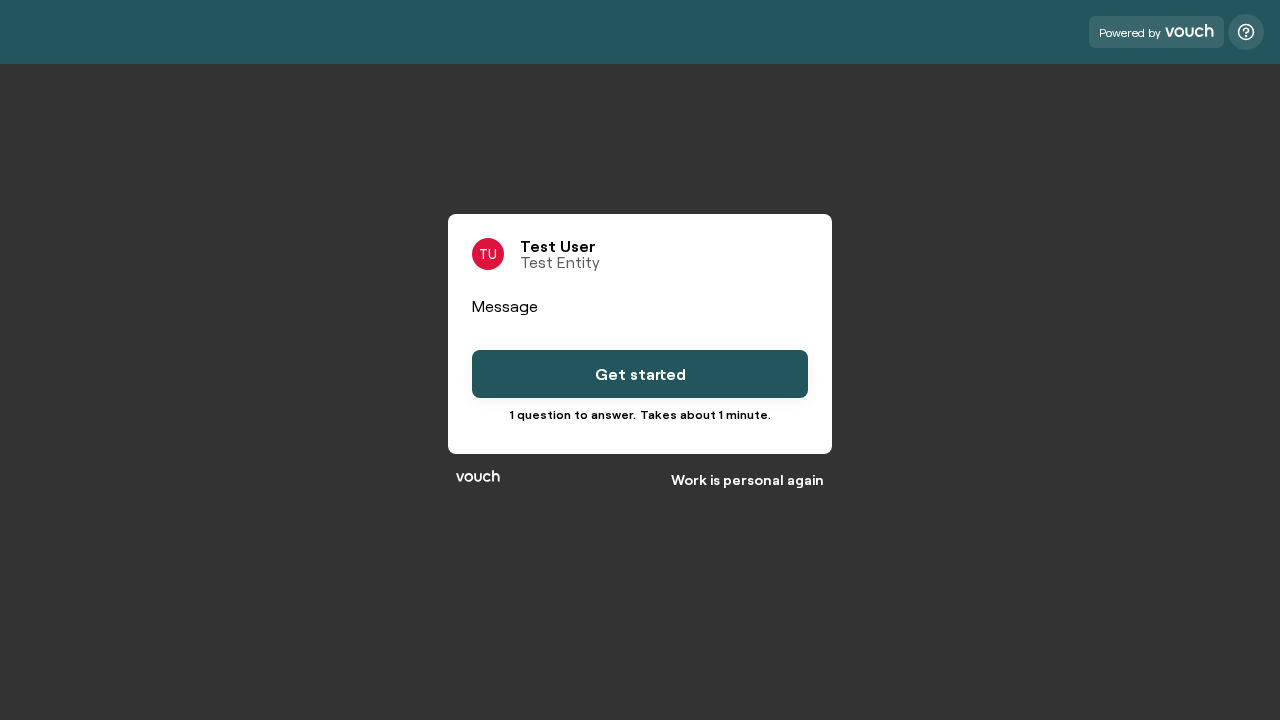 click on "Get started" at bounding box center (640, 374) 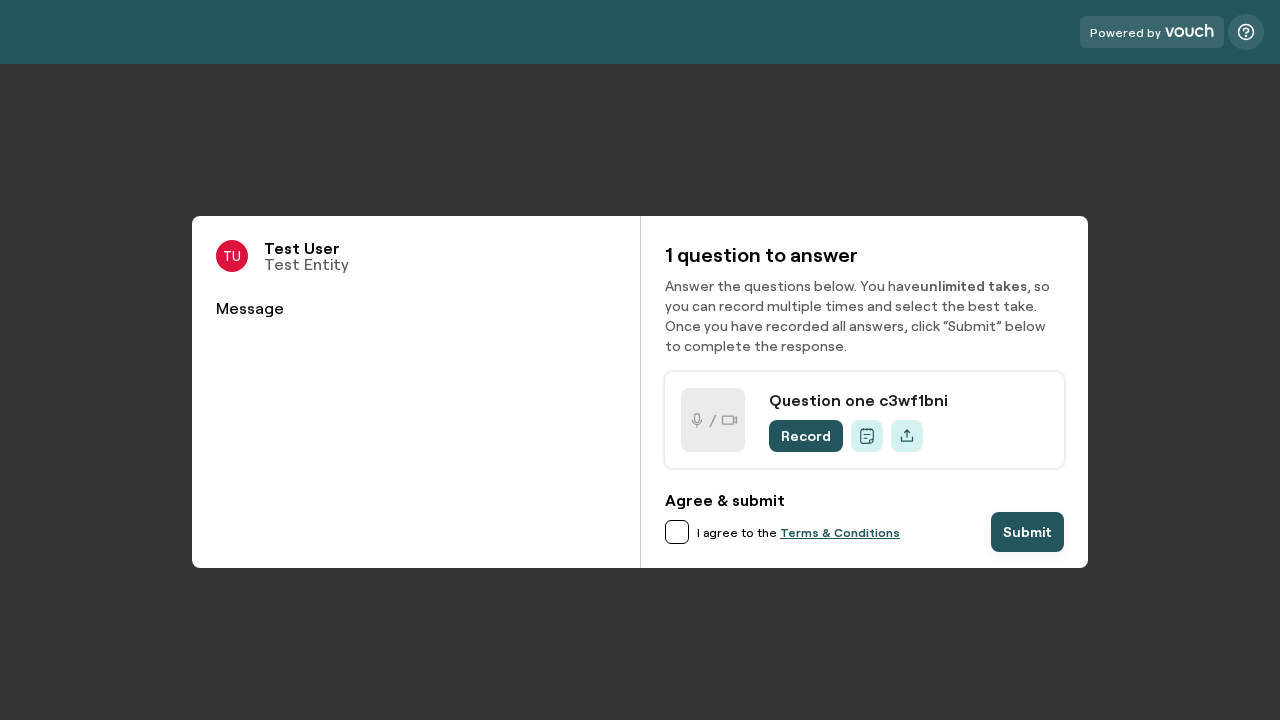 scroll, scrollTop: 0, scrollLeft: 0, axis: both 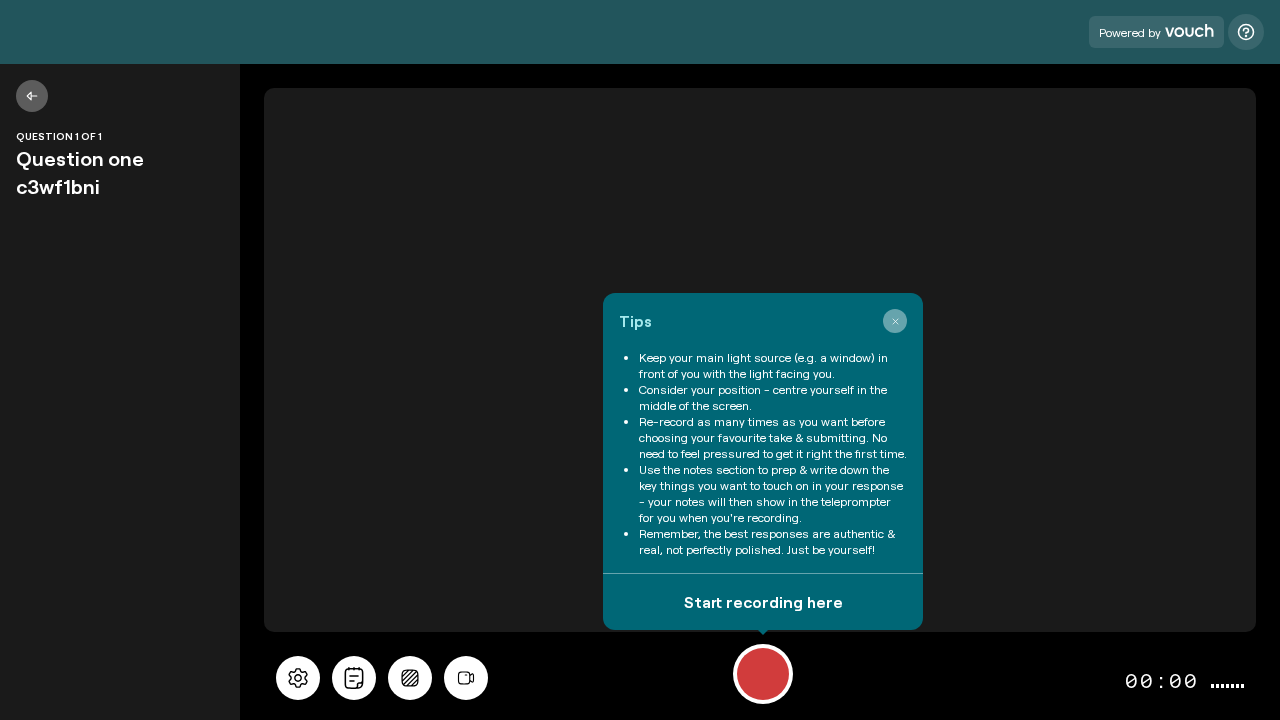 click 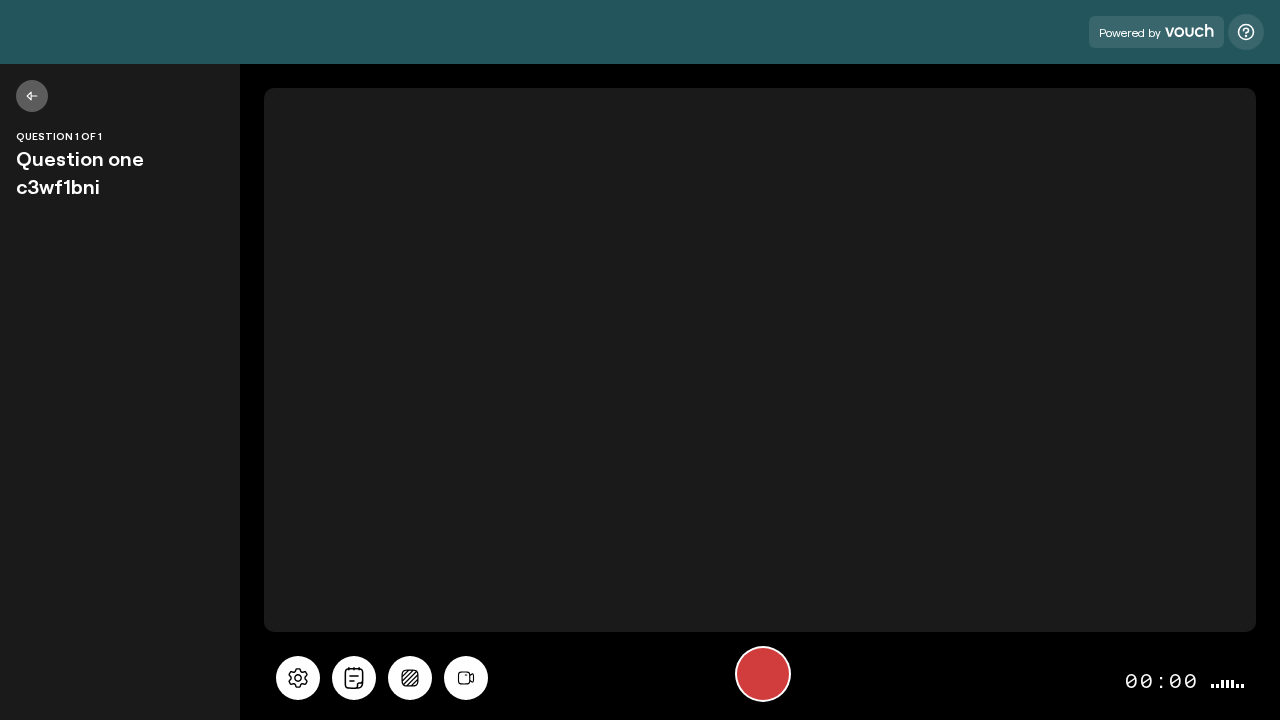 click at bounding box center [763, 674] 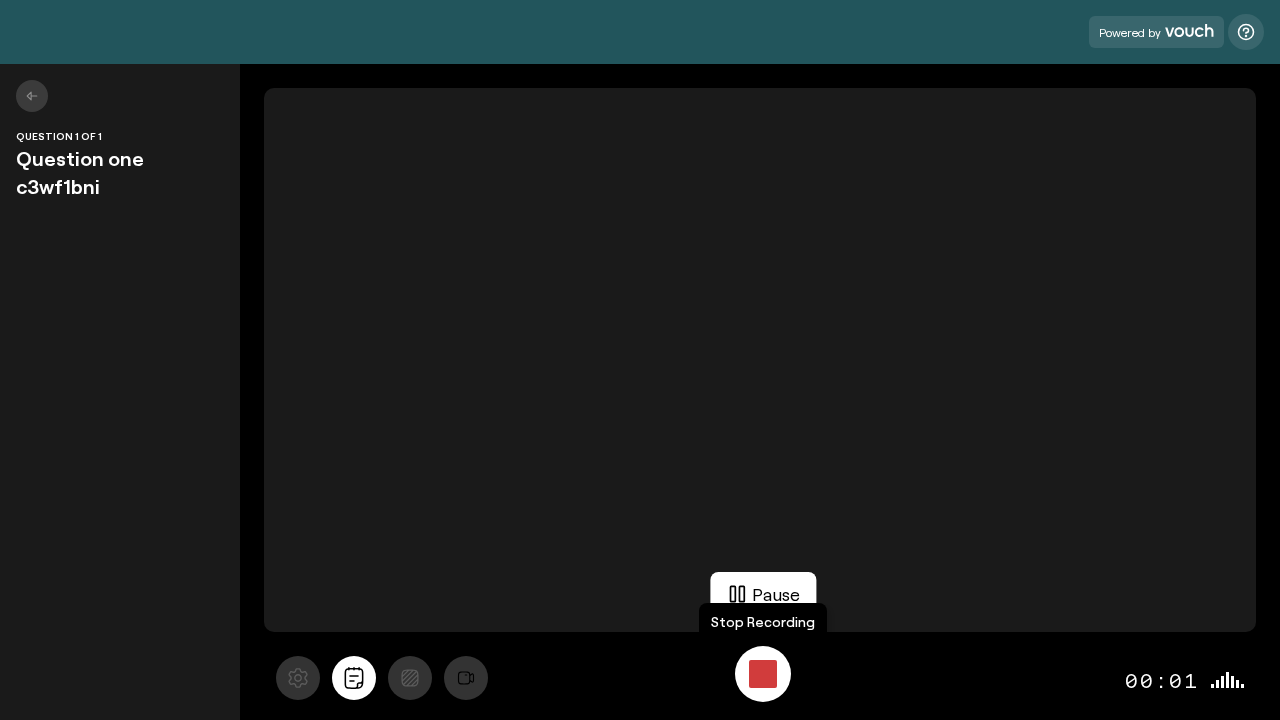 click at bounding box center [763, 674] 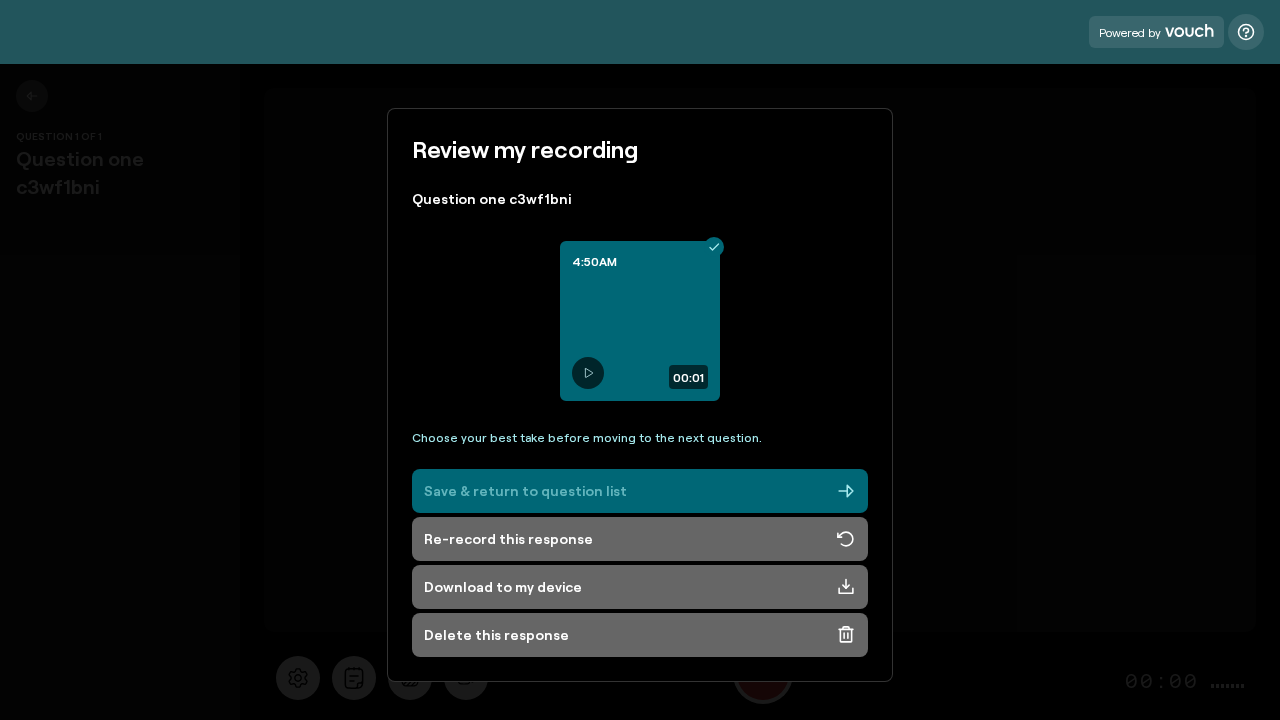 click on "Save & return to question list" at bounding box center (640, 491) 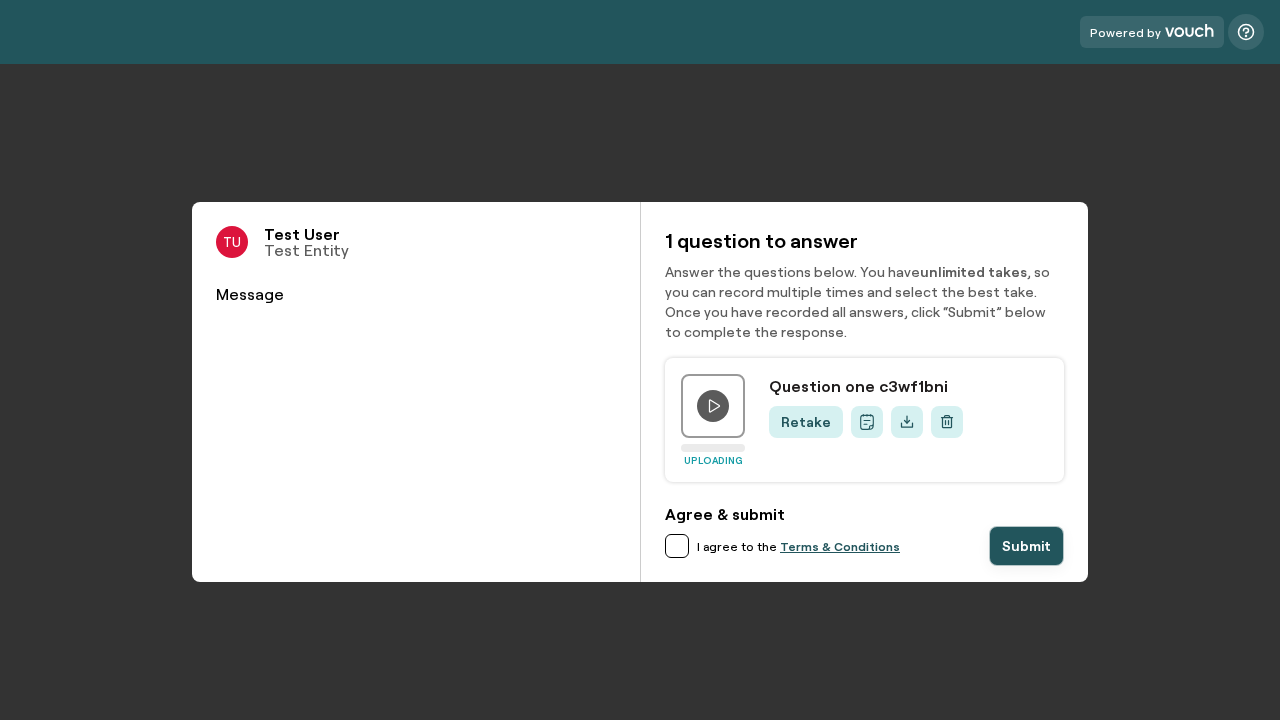 click at bounding box center (677, 546) 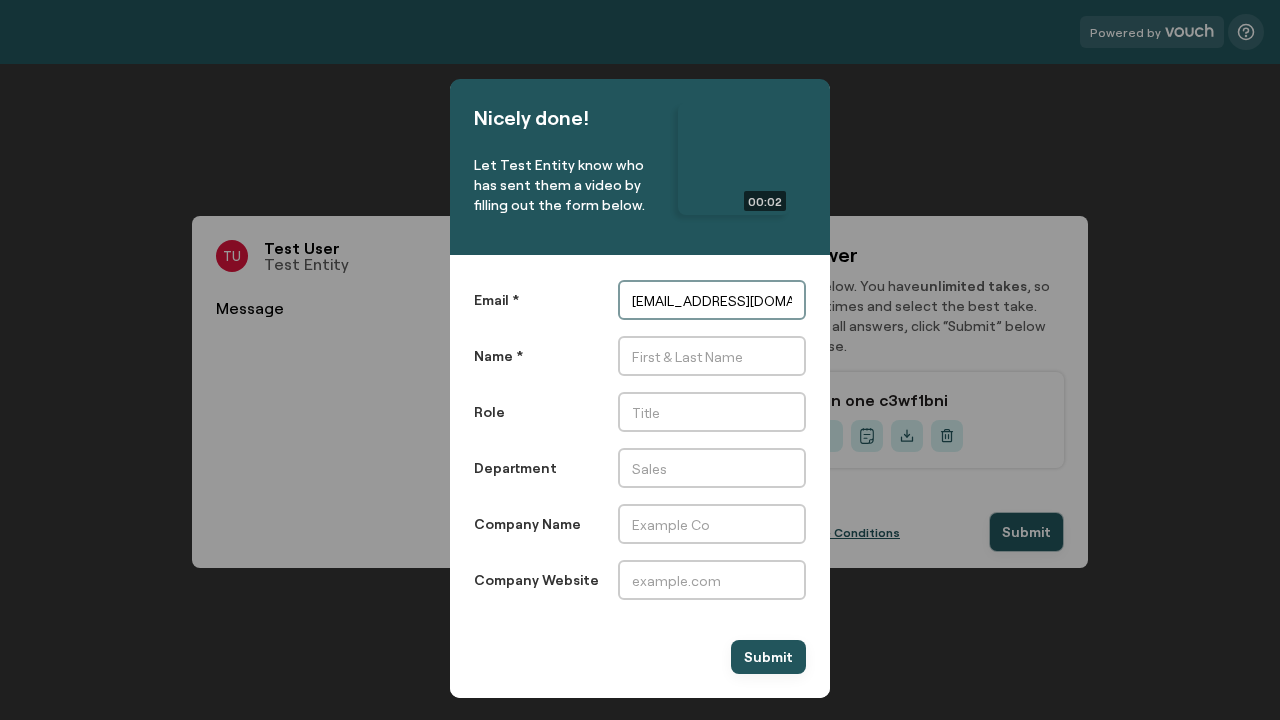 scroll, scrollTop: 0, scrollLeft: 285, axis: horizontal 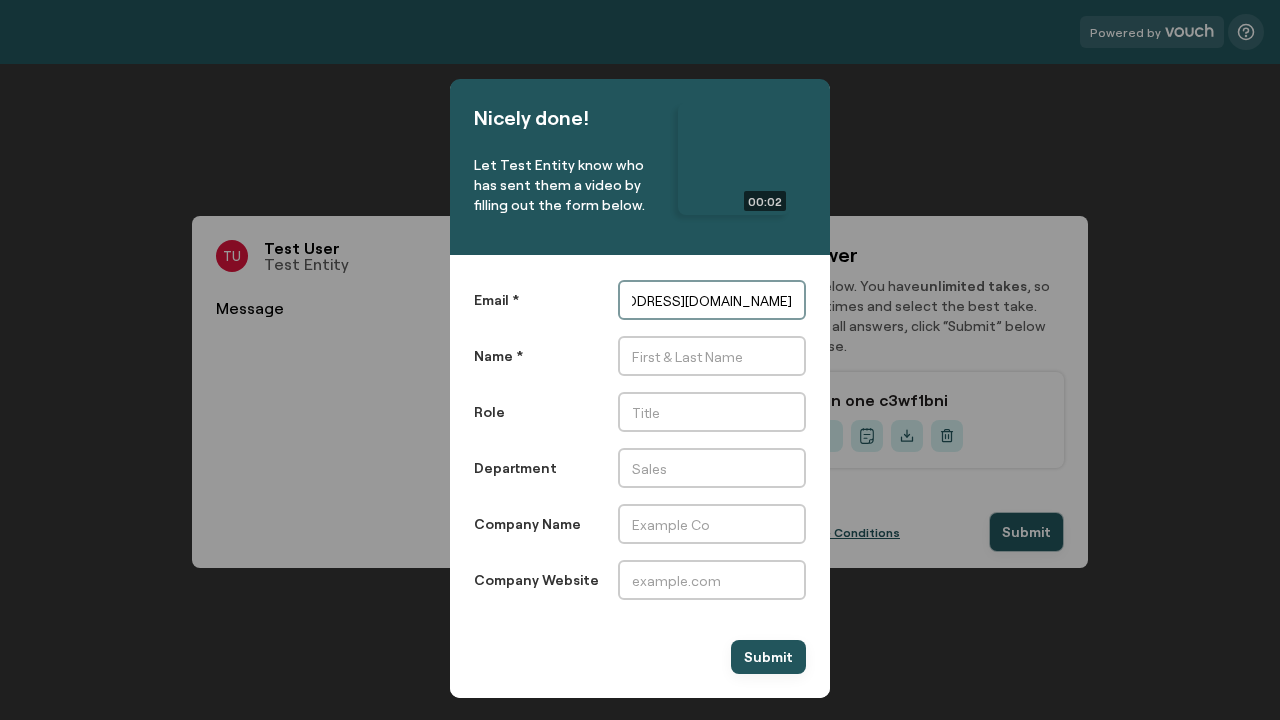 type on "automation+e2e-recorder-robot-c3wf1bni@6uaefqte.example.com" 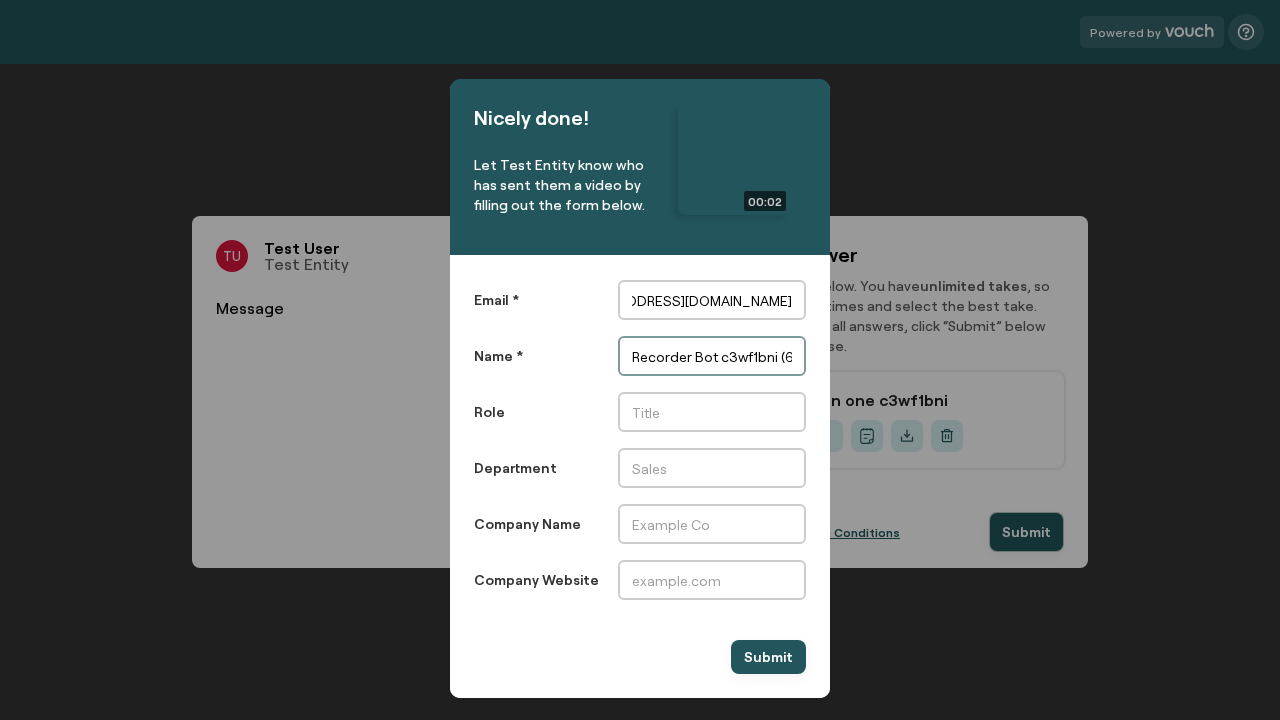scroll, scrollTop: 0, scrollLeft: 0, axis: both 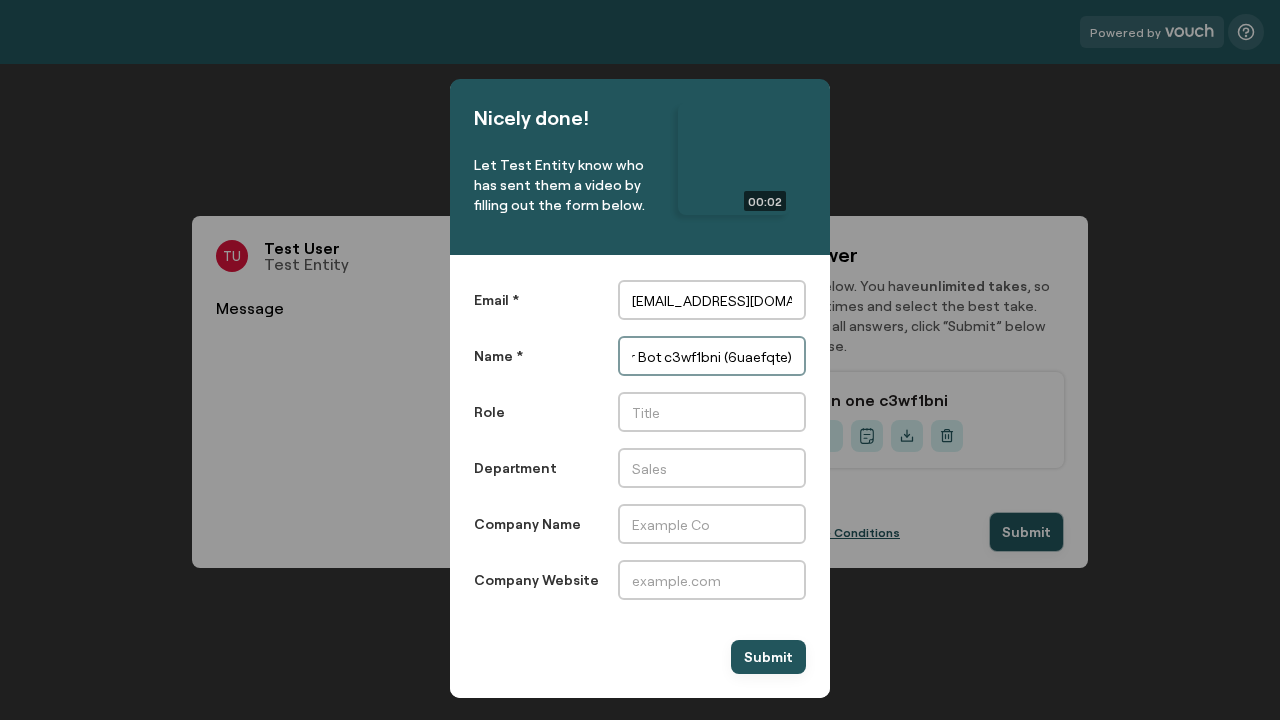 type on "Recorder Bot c3wf1bni (6uaefqte)" 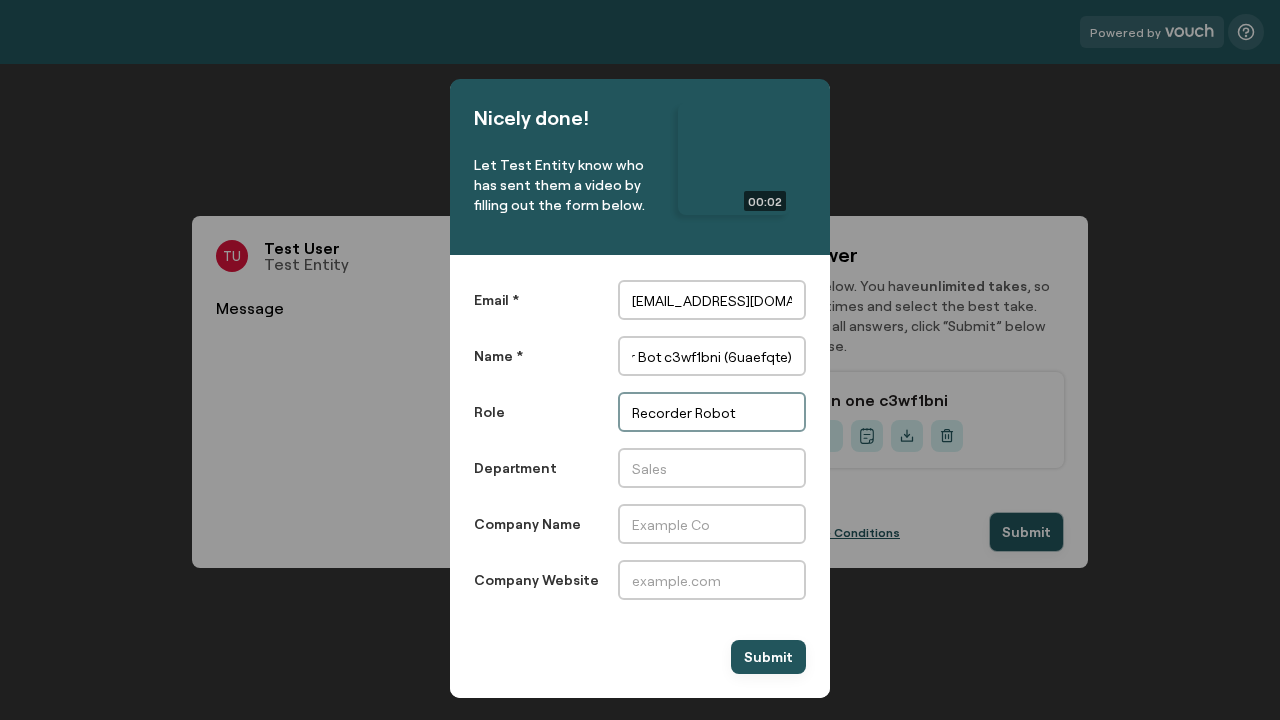 type on "Recorder Robot" 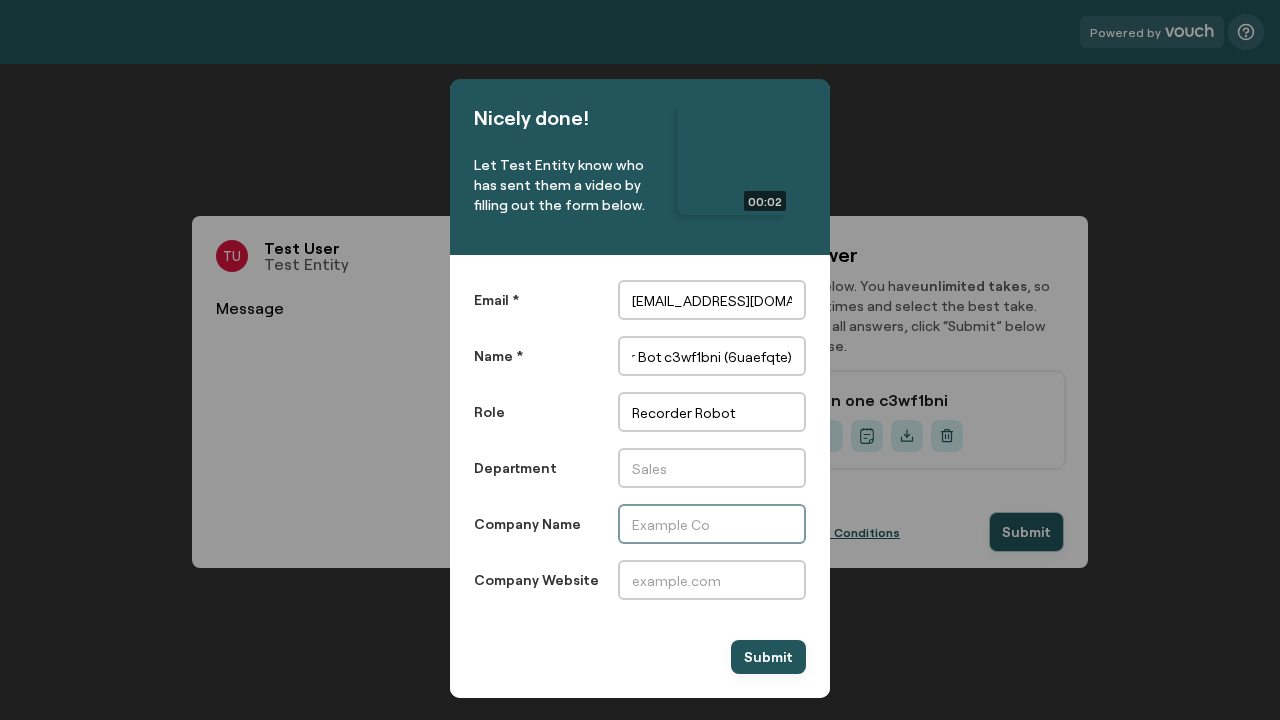 scroll, scrollTop: 0, scrollLeft: 0, axis: both 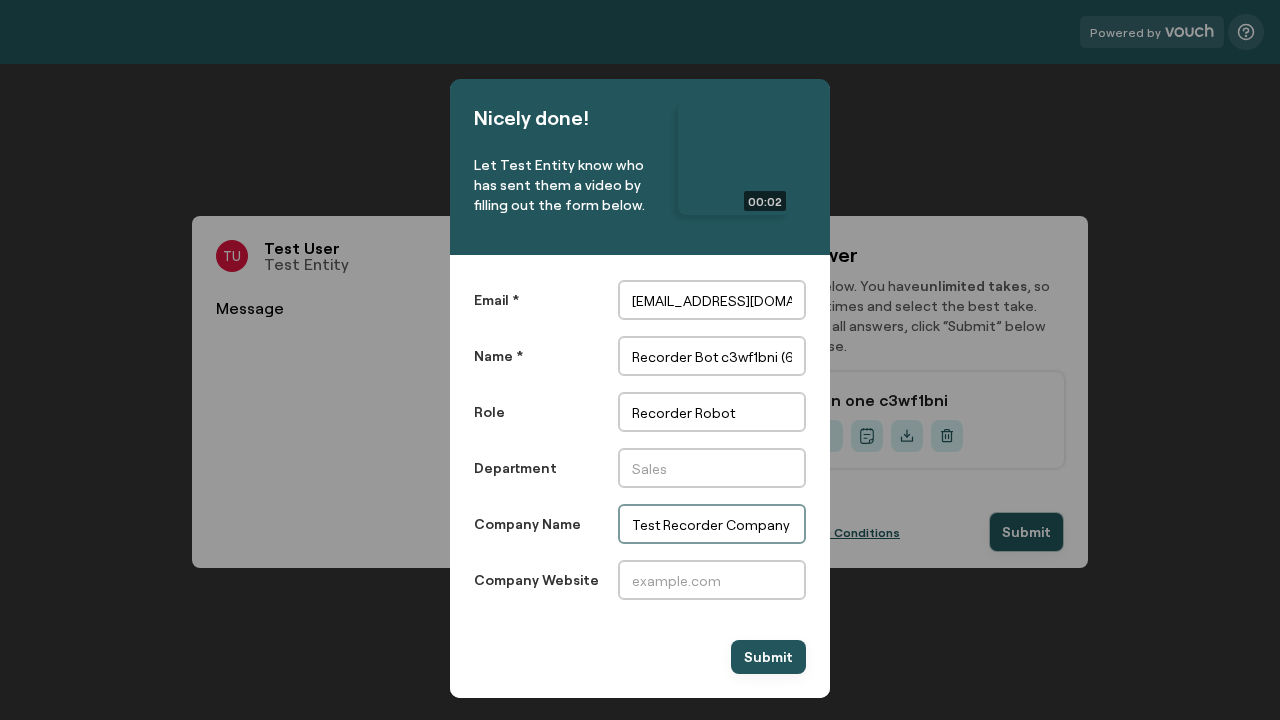type on "Test Recorder Company (6uaefqte)" 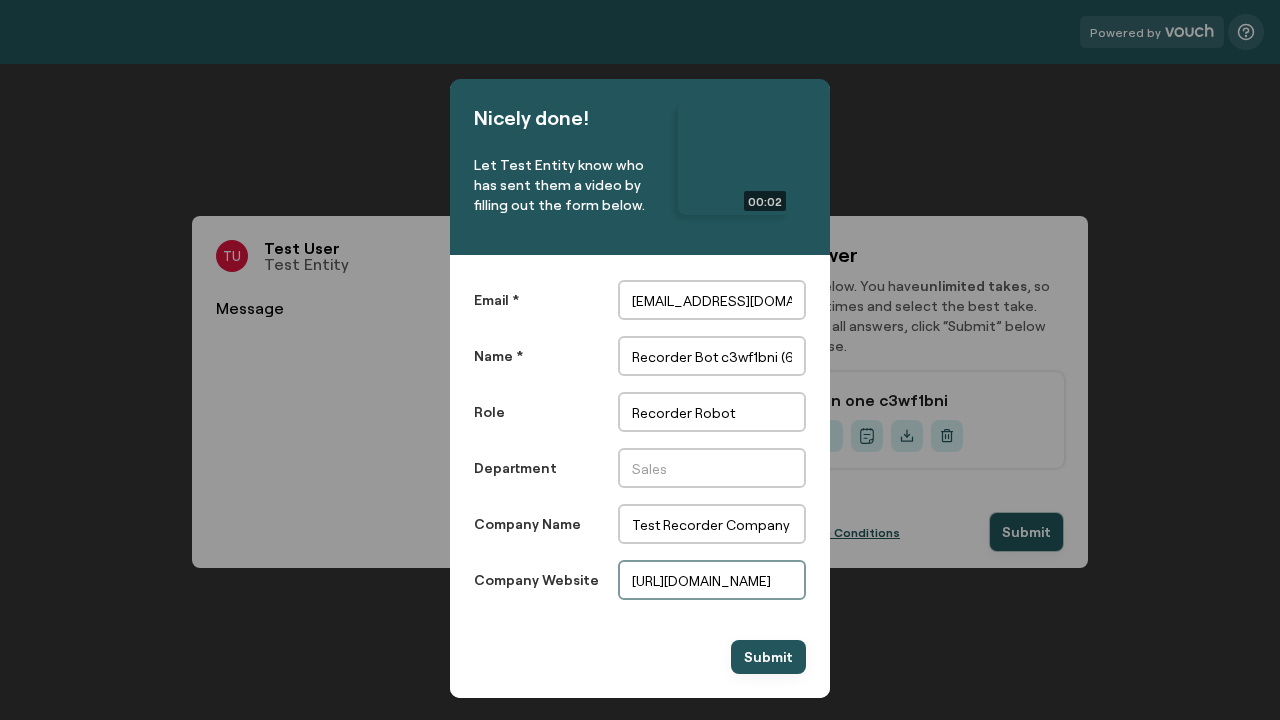 scroll, scrollTop: 0, scrollLeft: 0, axis: both 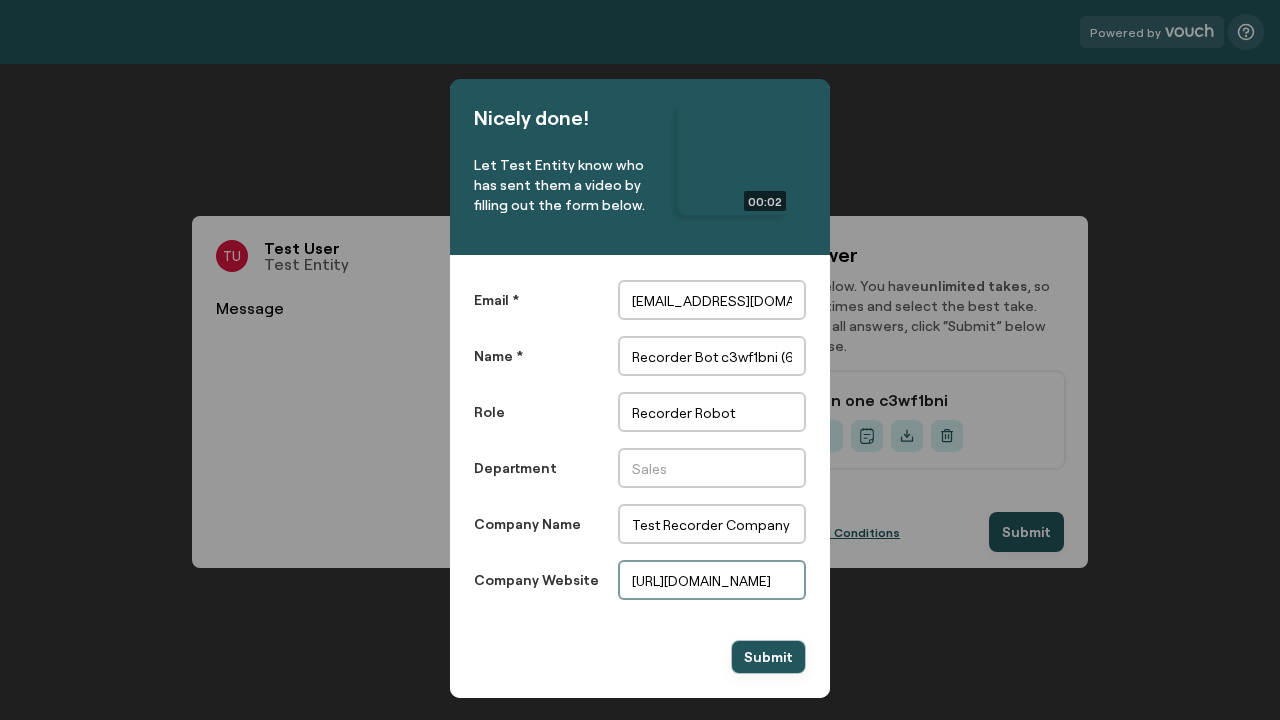 type on "https://6uaefqte.example.com" 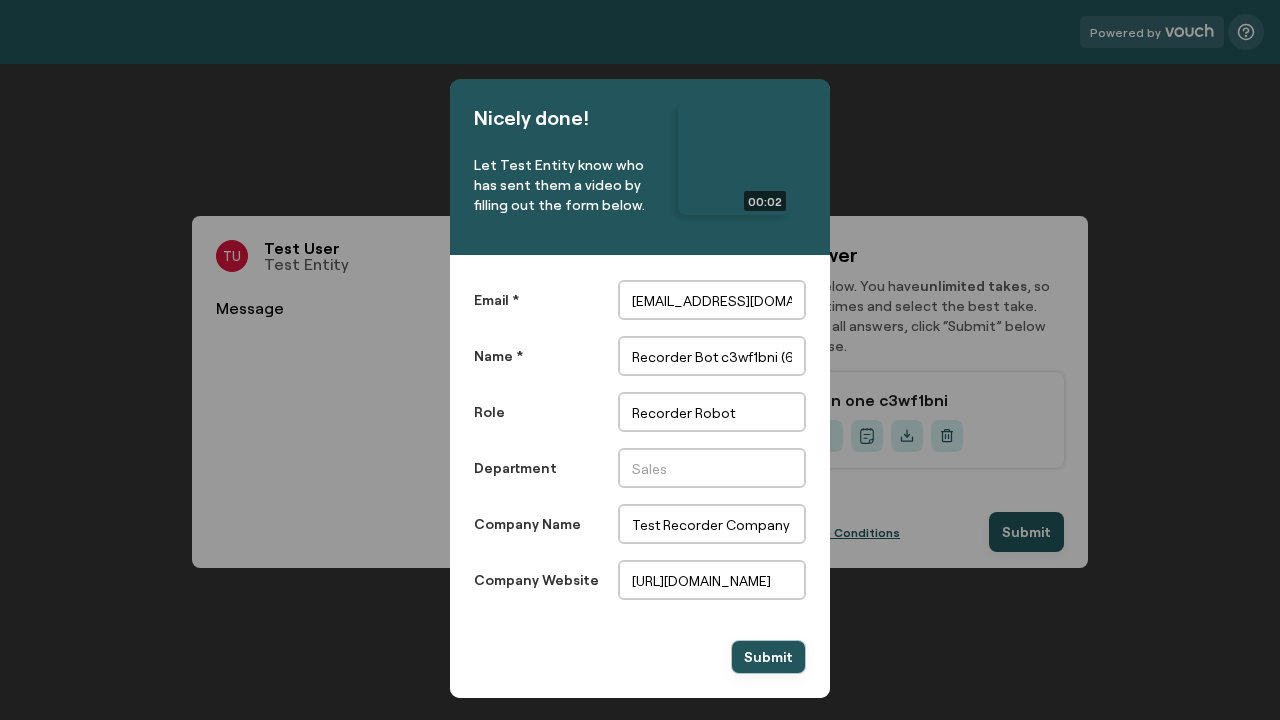 click on "Submit" at bounding box center (768, 657) 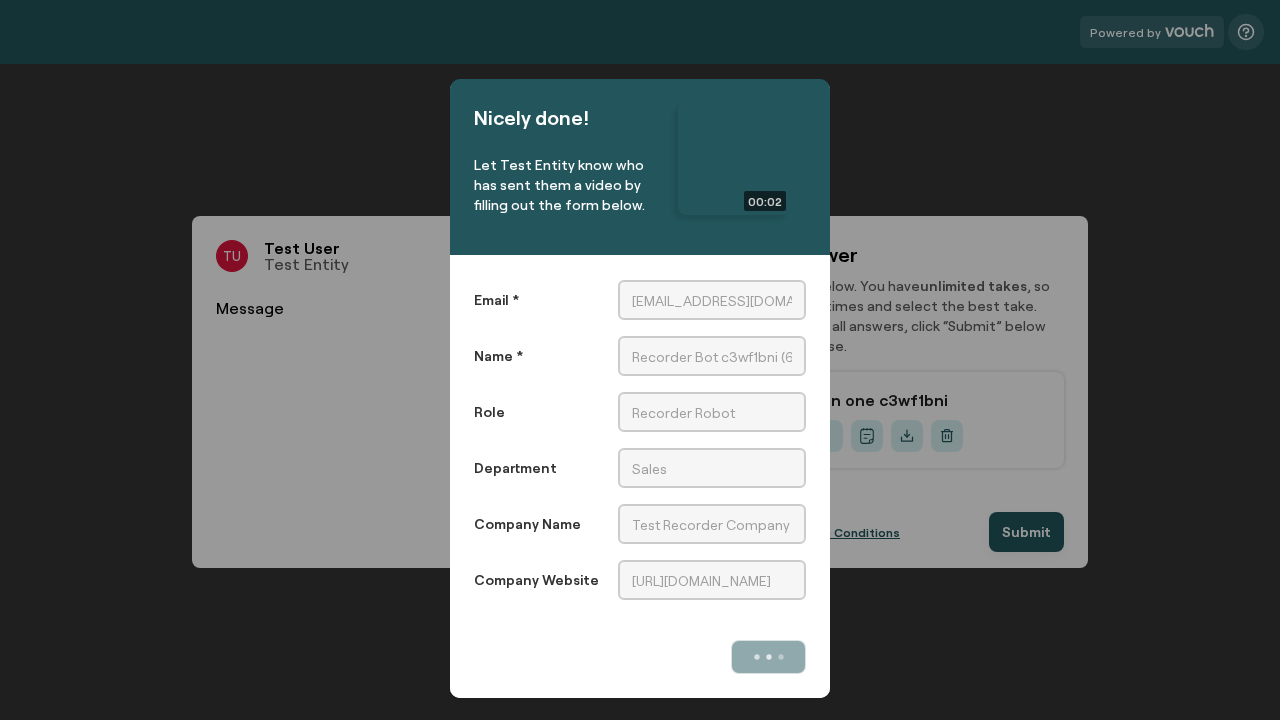 scroll, scrollTop: 0, scrollLeft: 0, axis: both 